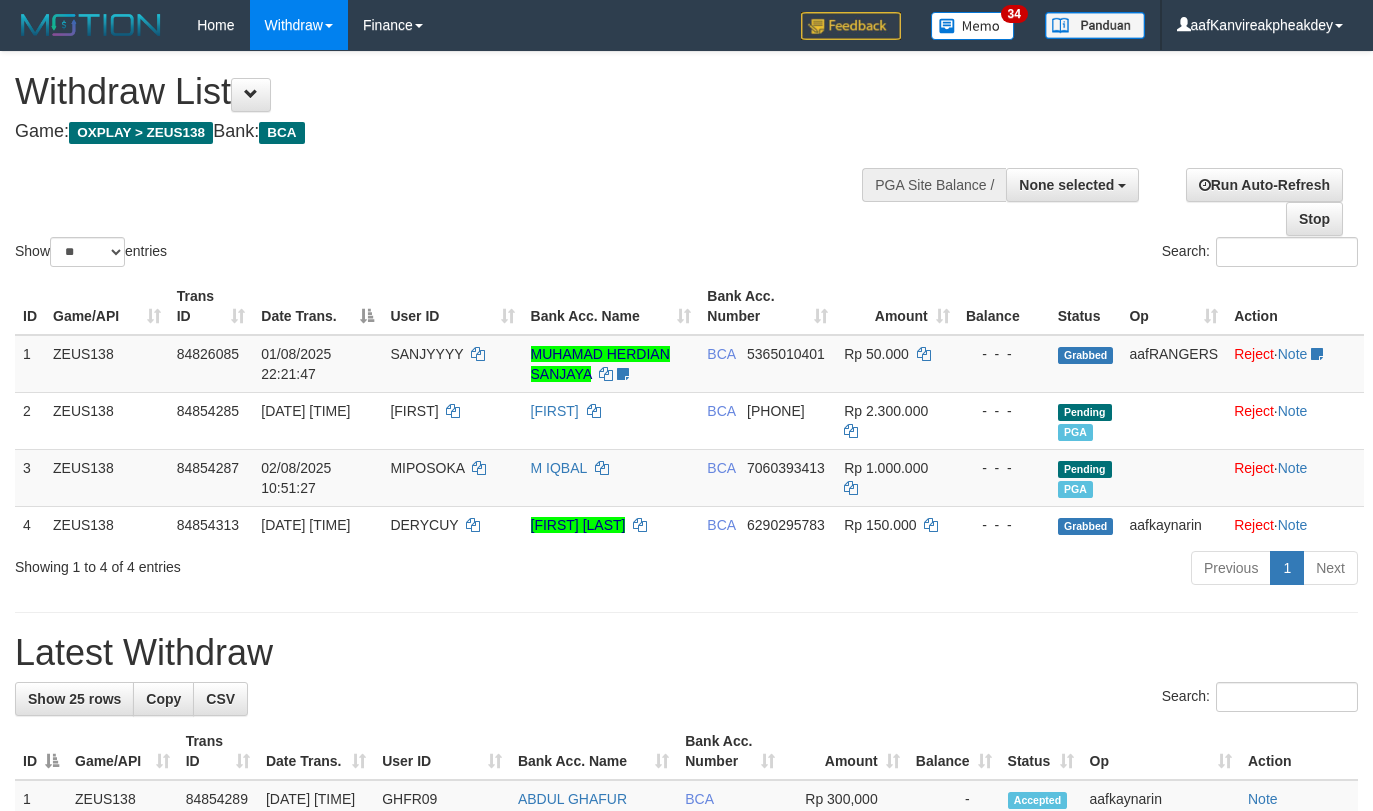 select 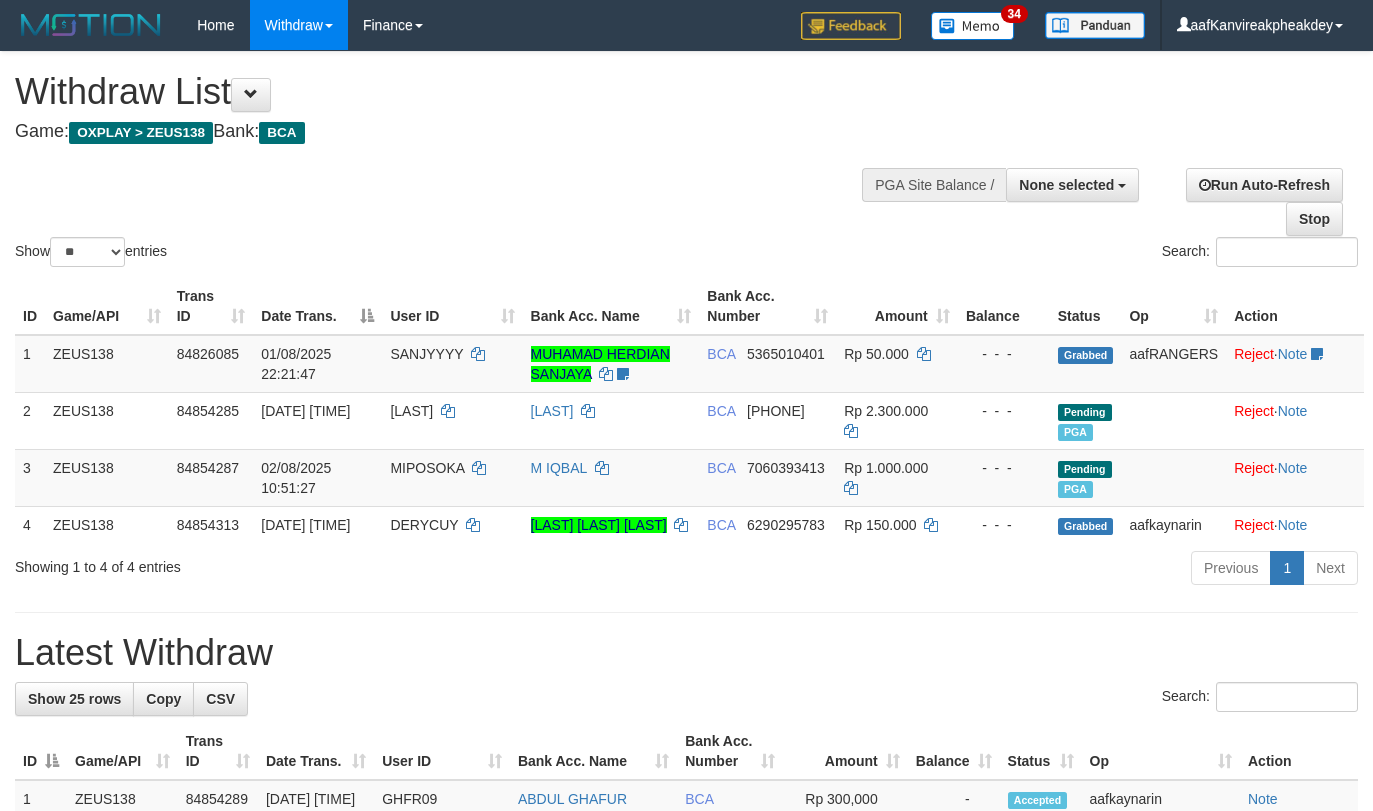 select 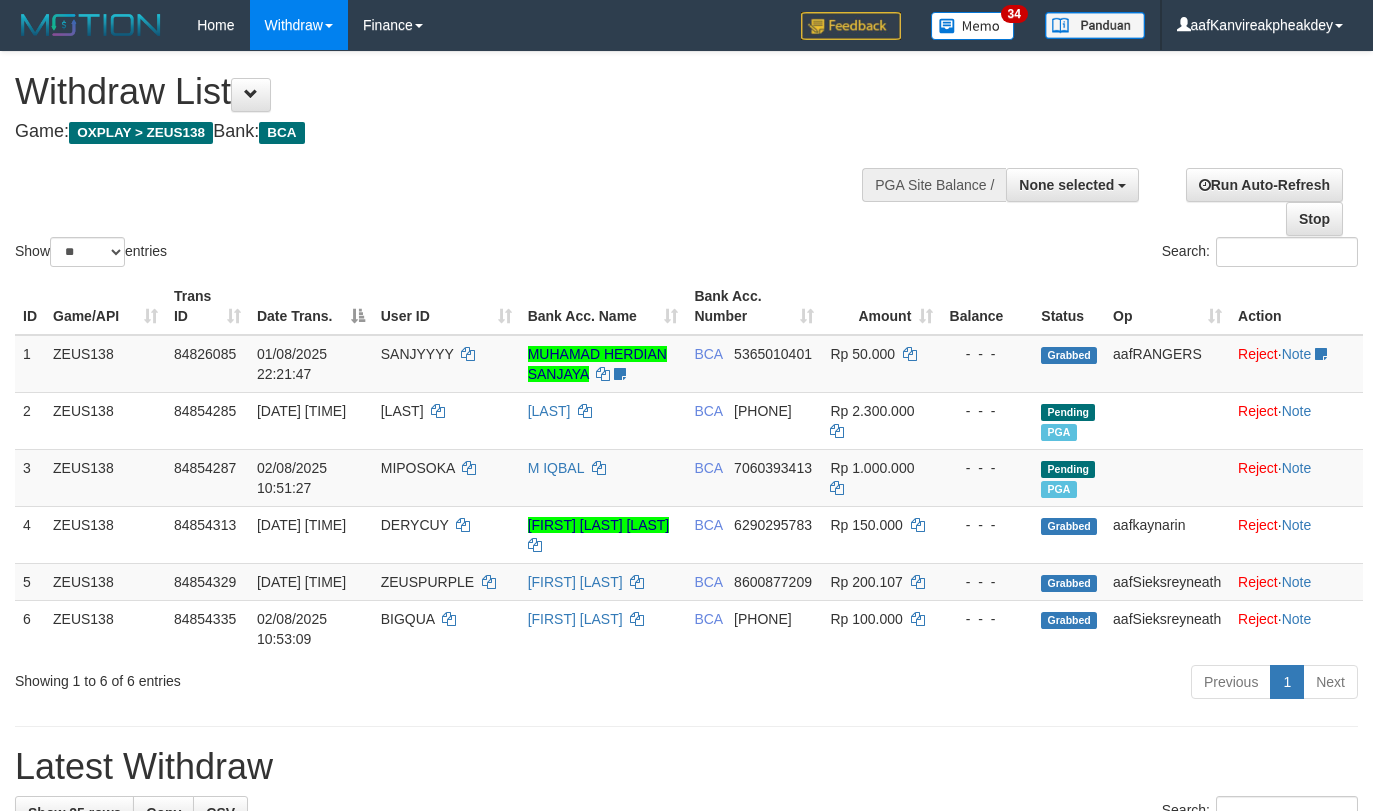 select 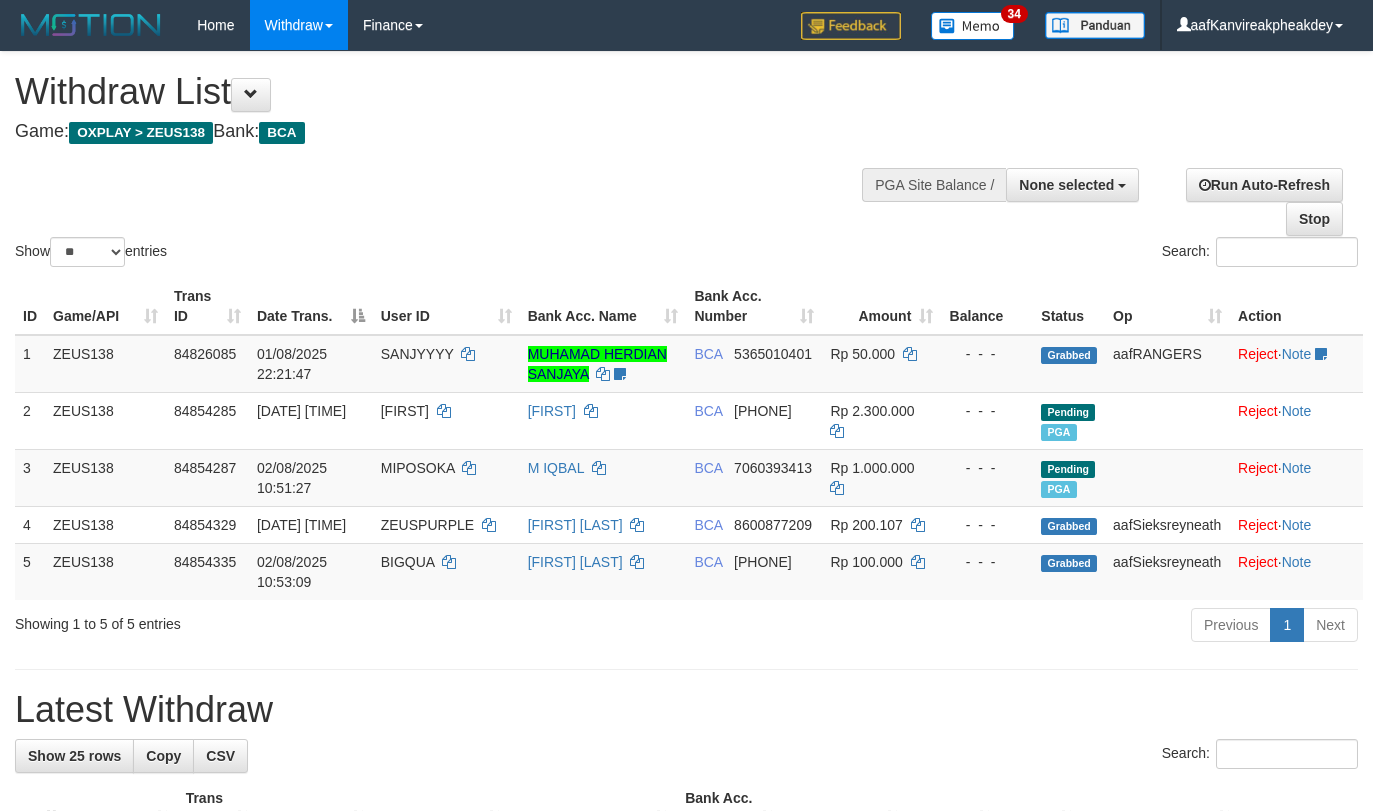 select 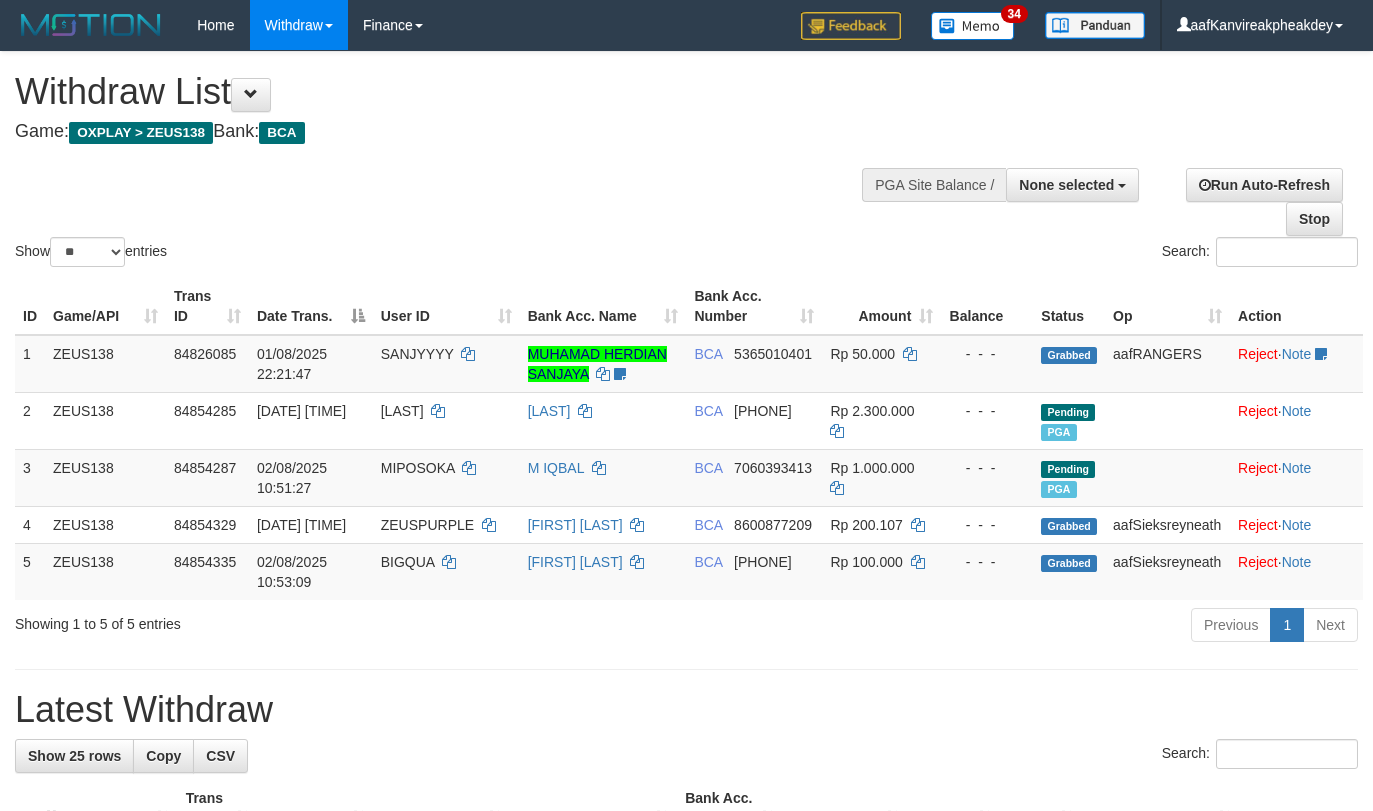 select 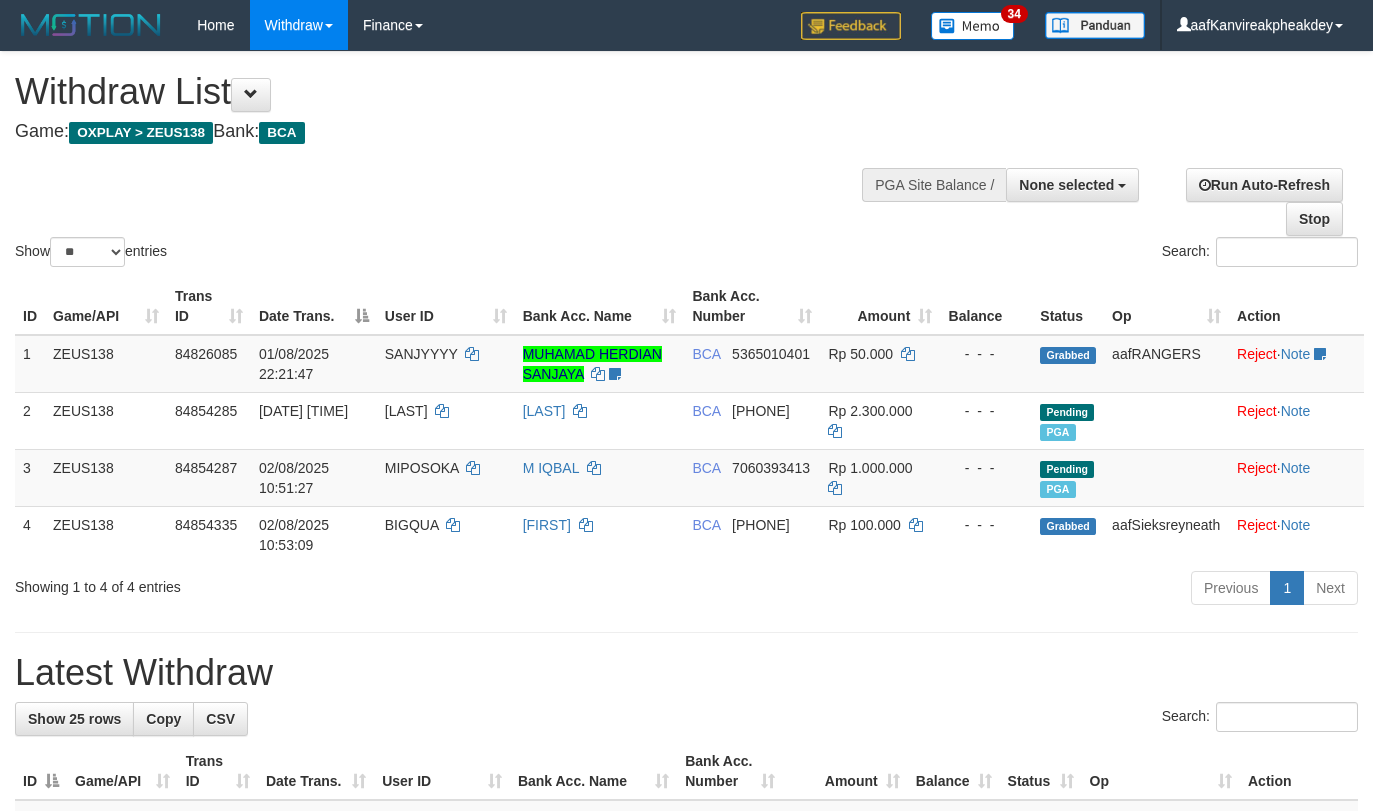 select 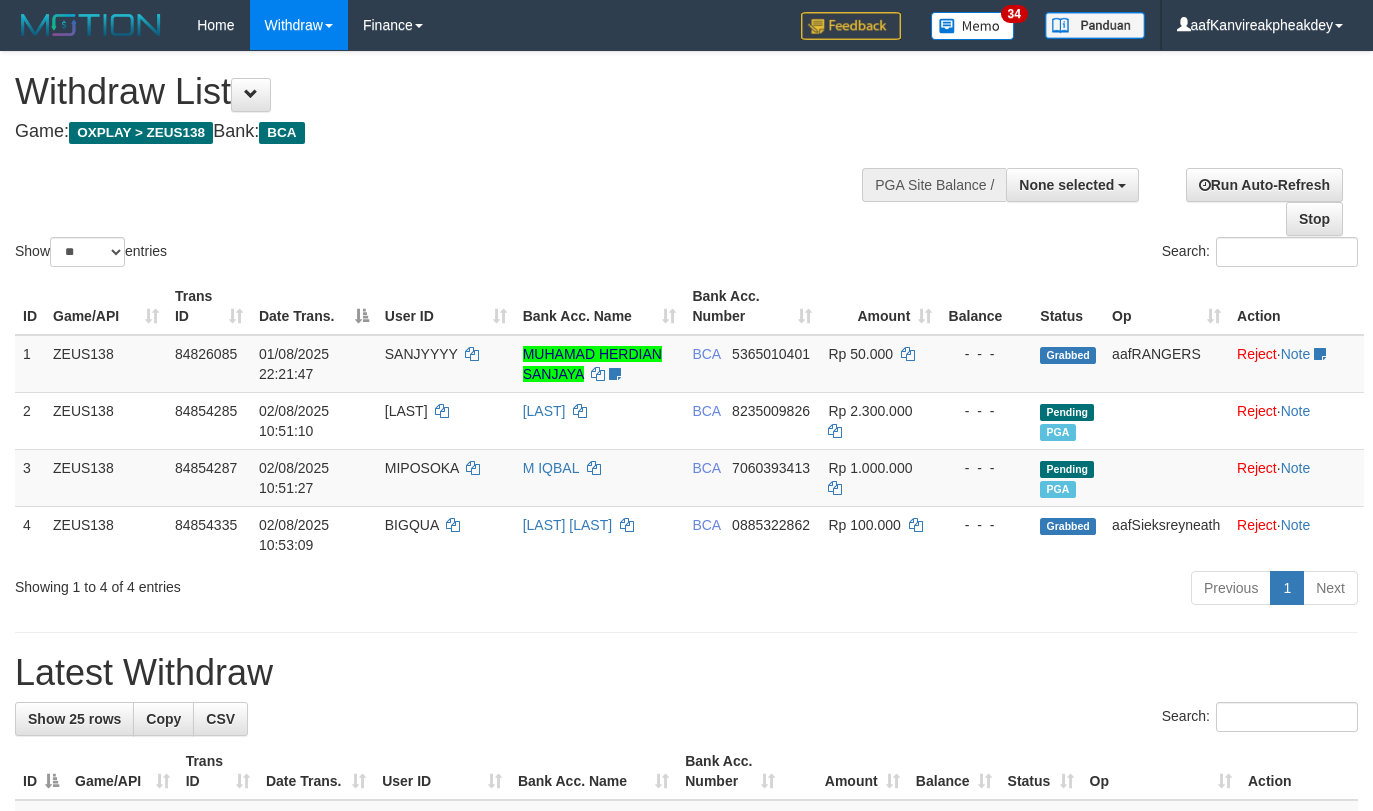 select 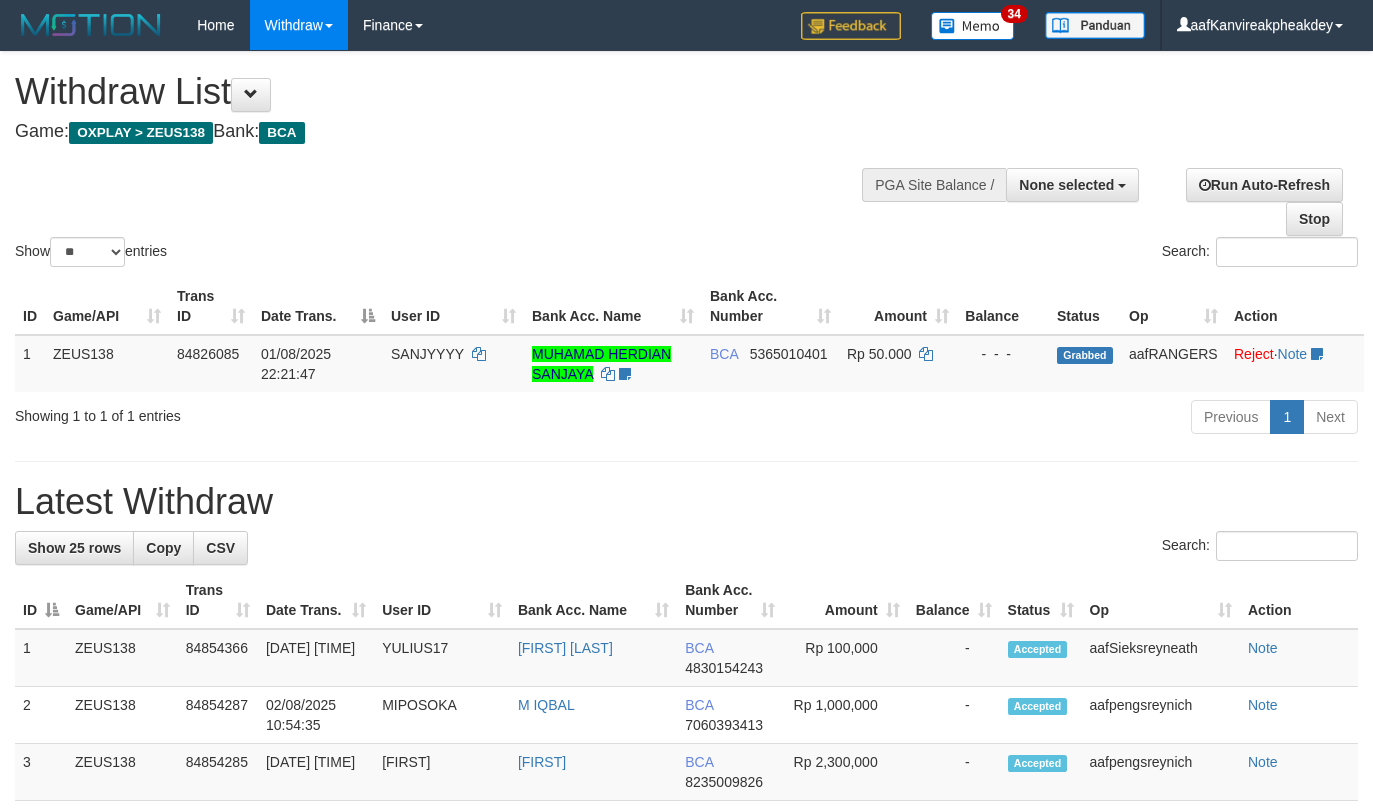select 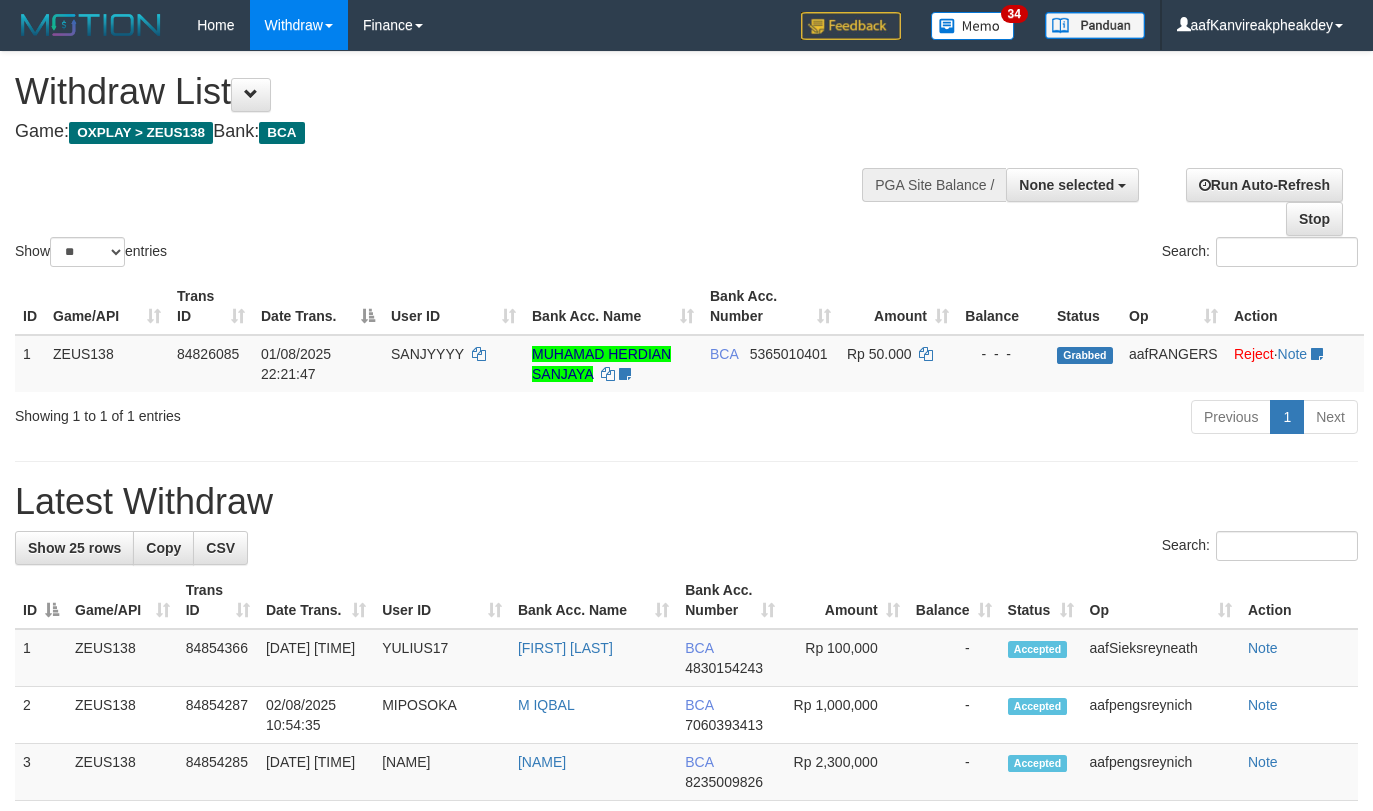 select 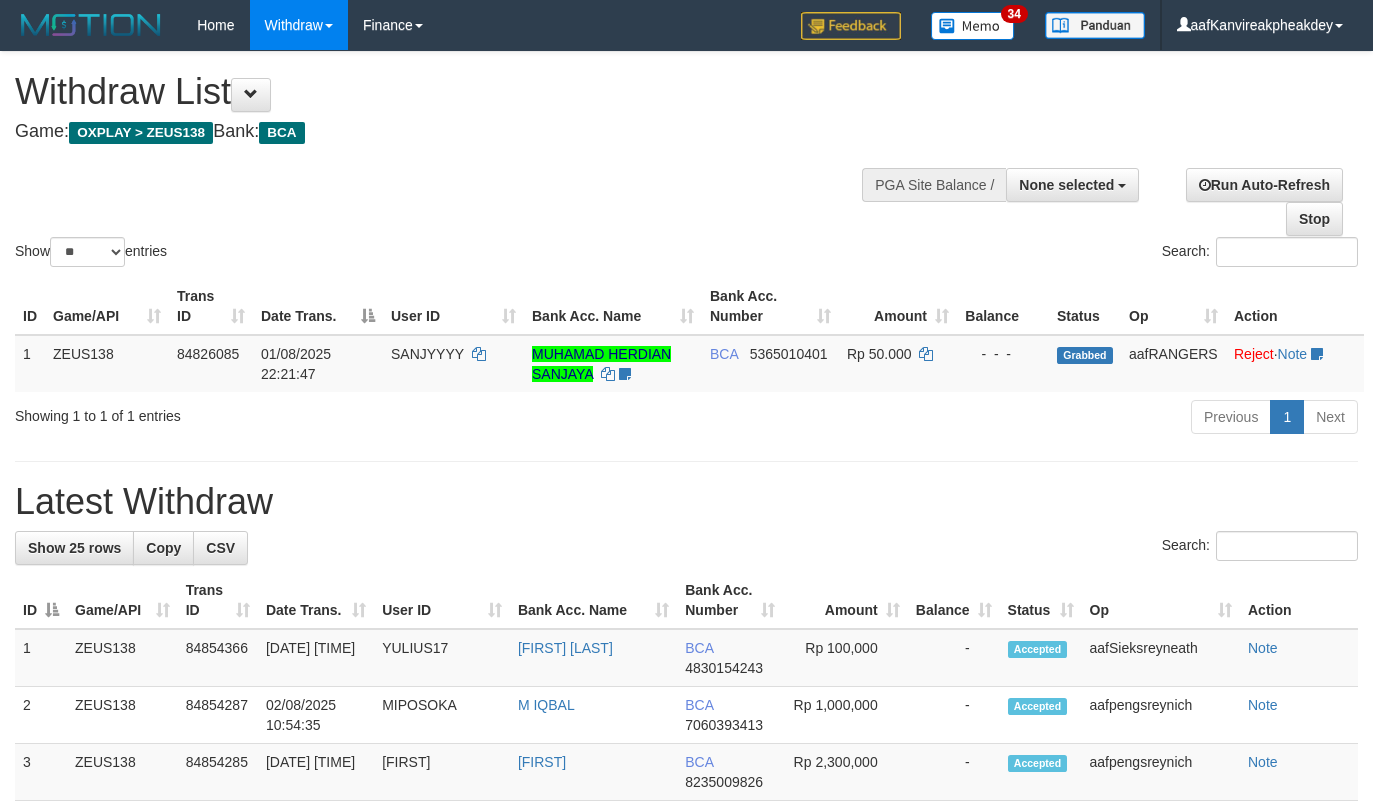 select 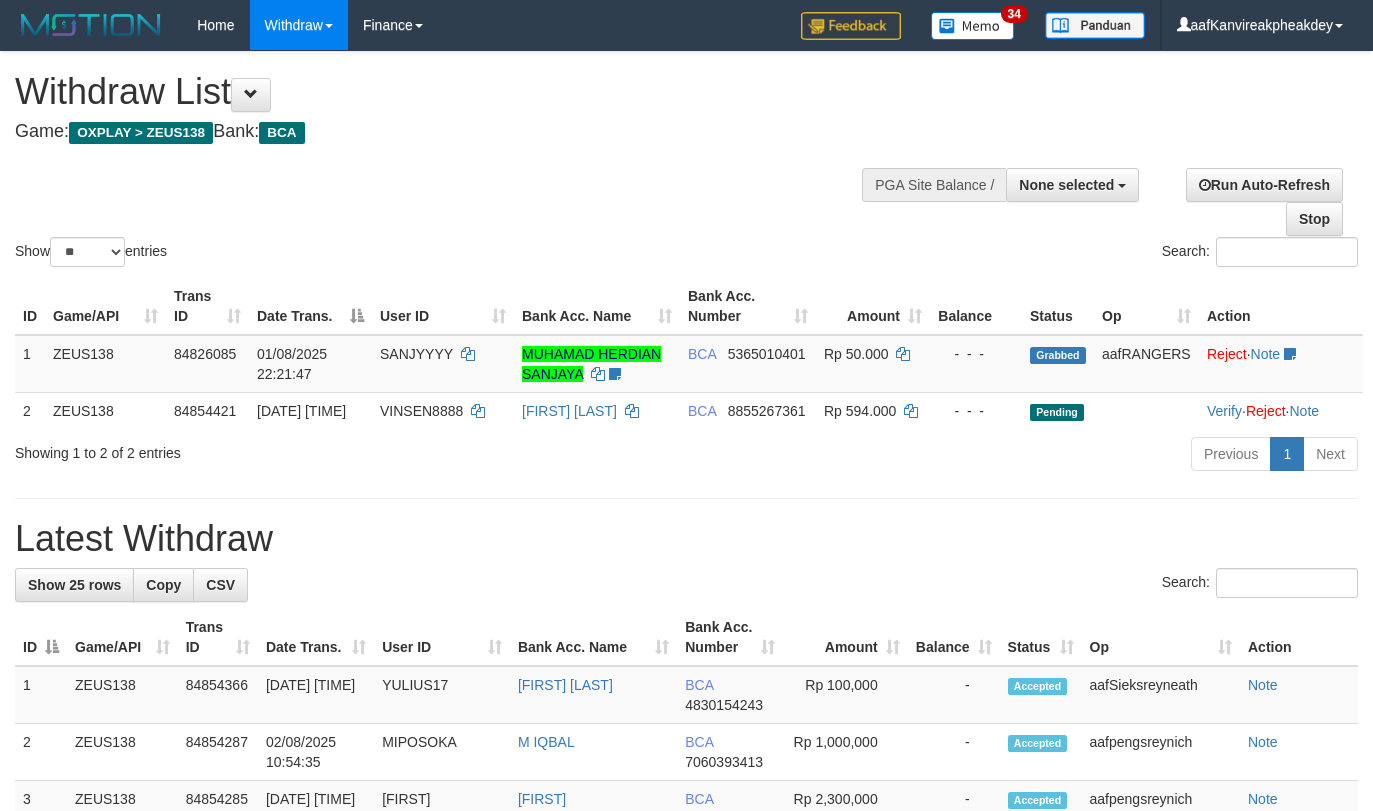 select 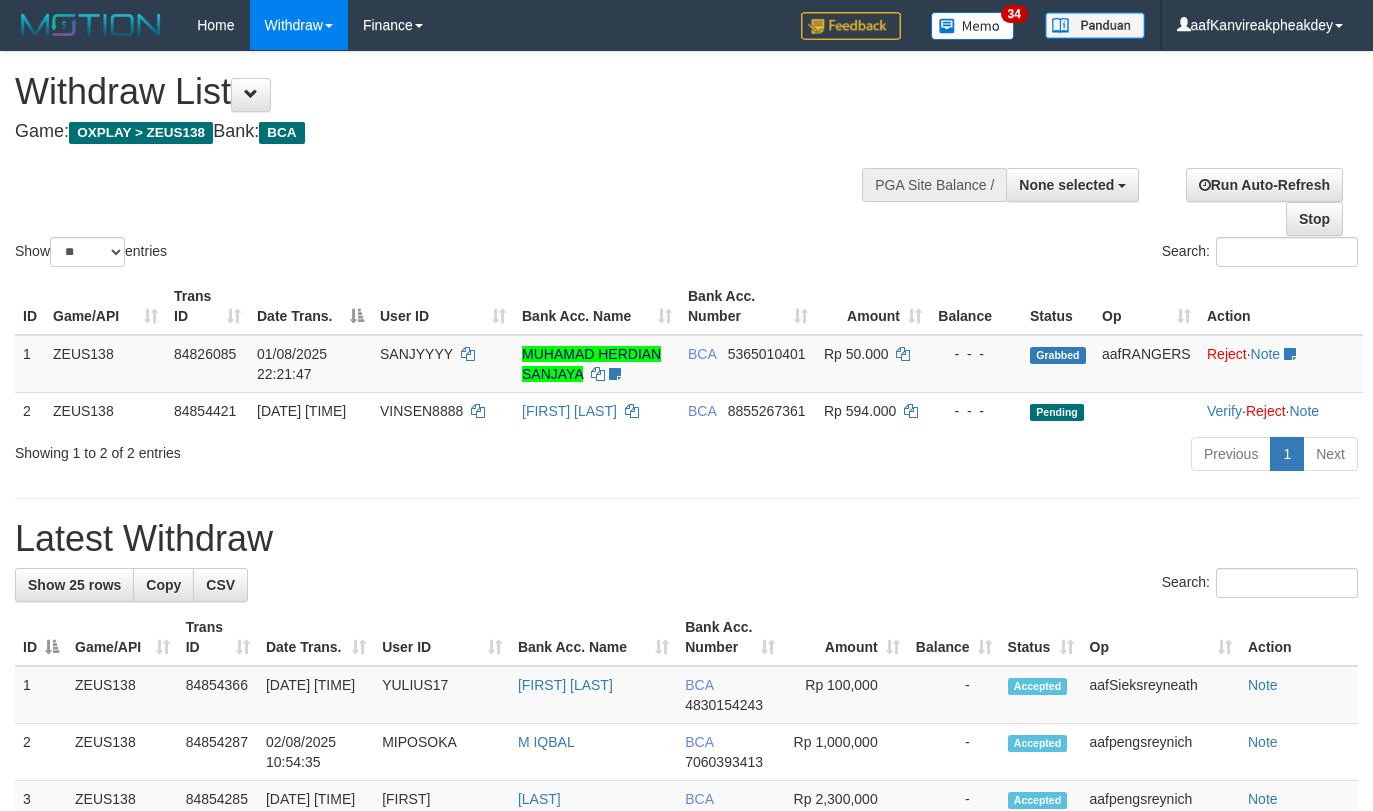 select 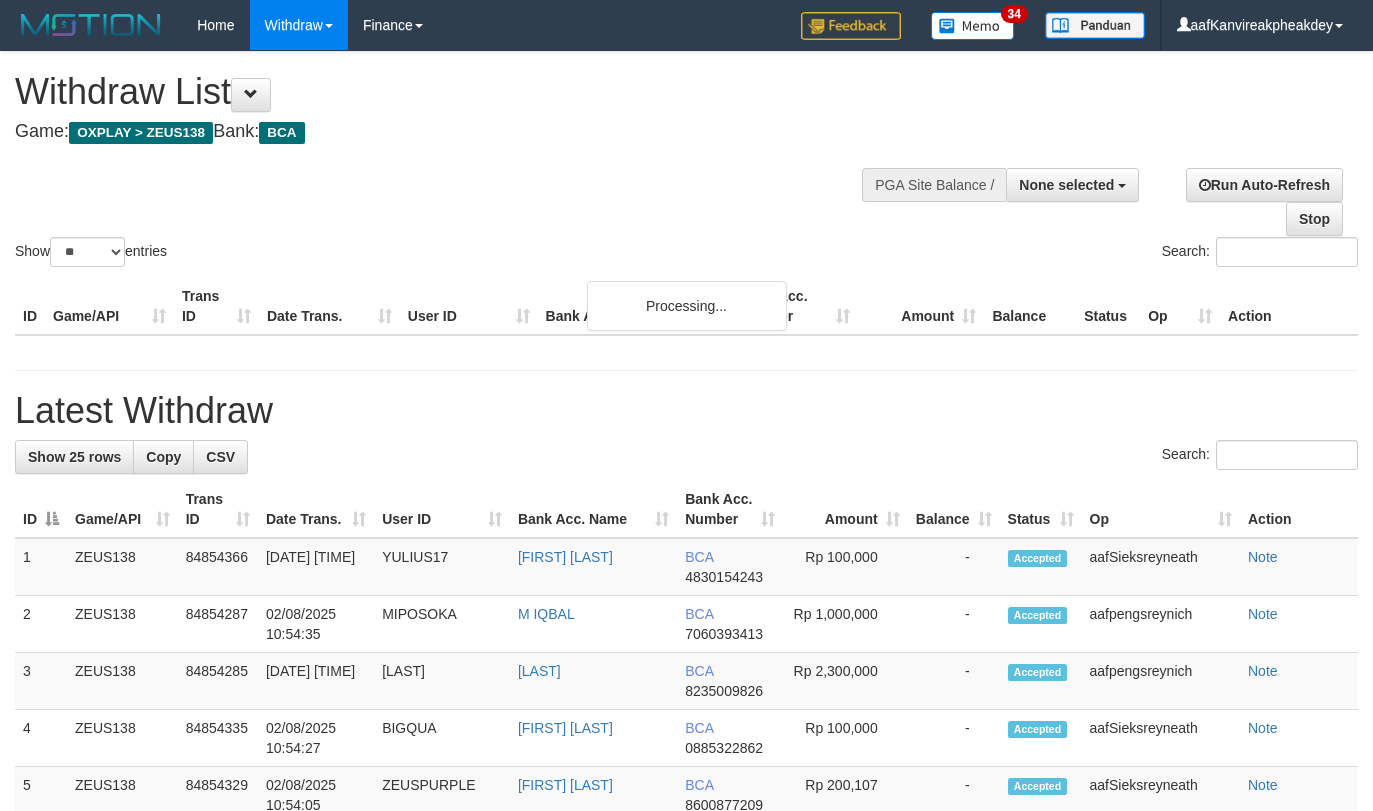 select 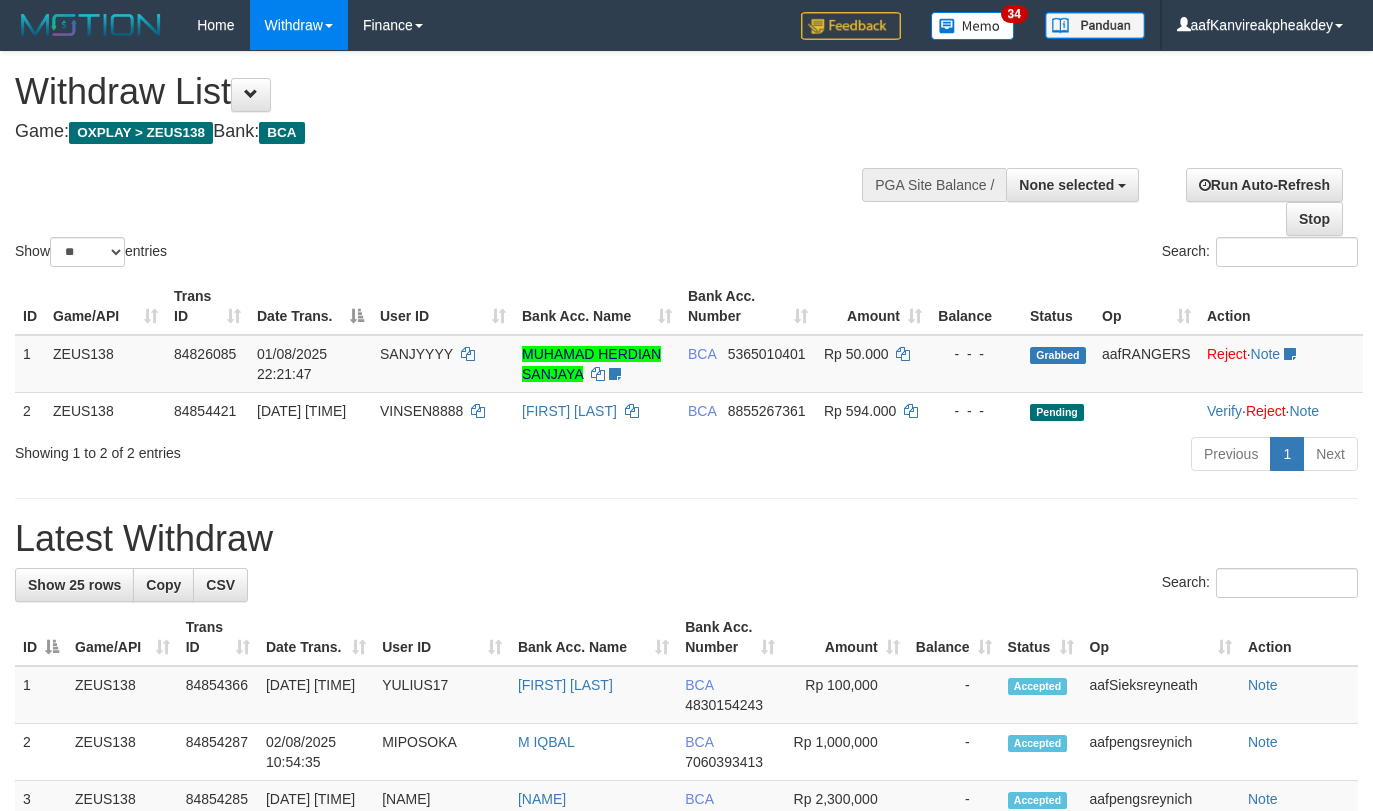 select 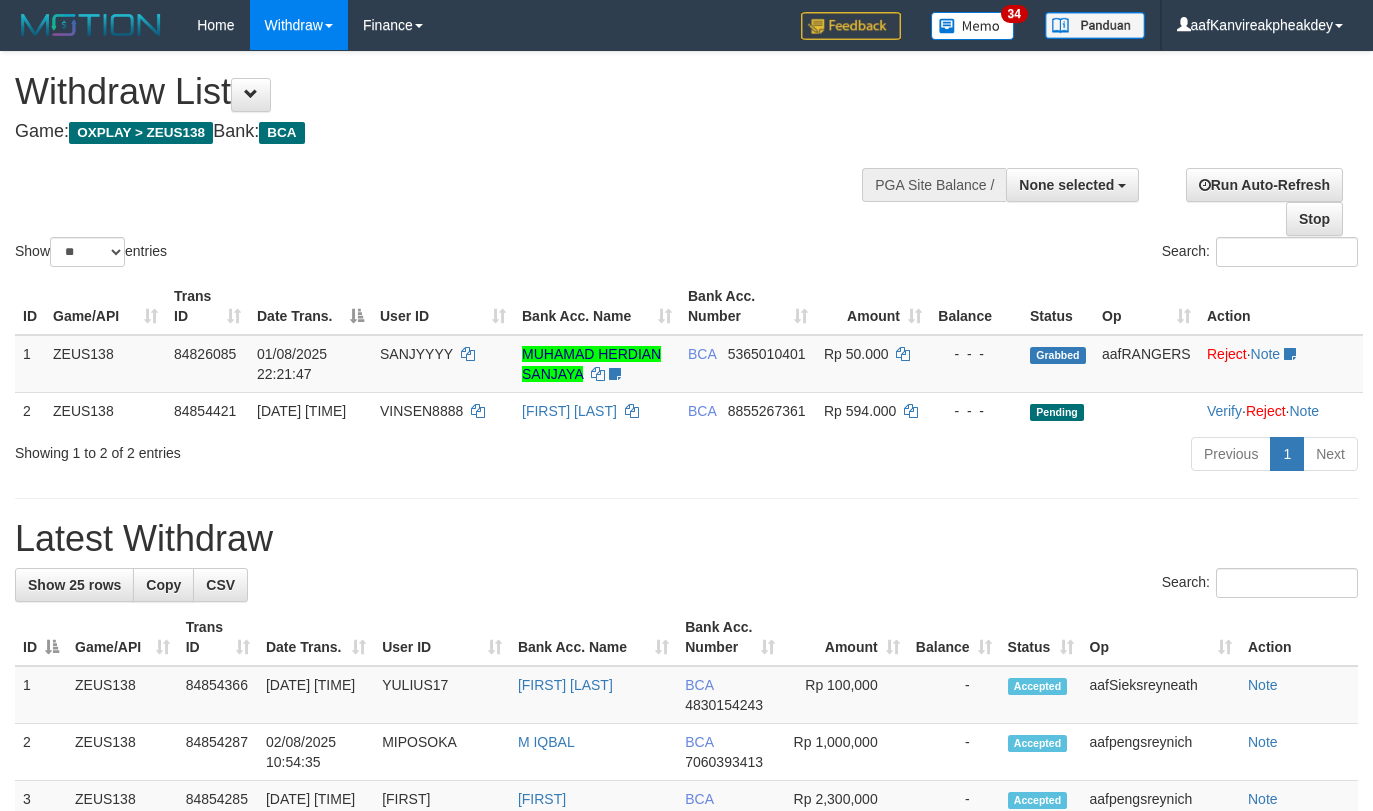 select 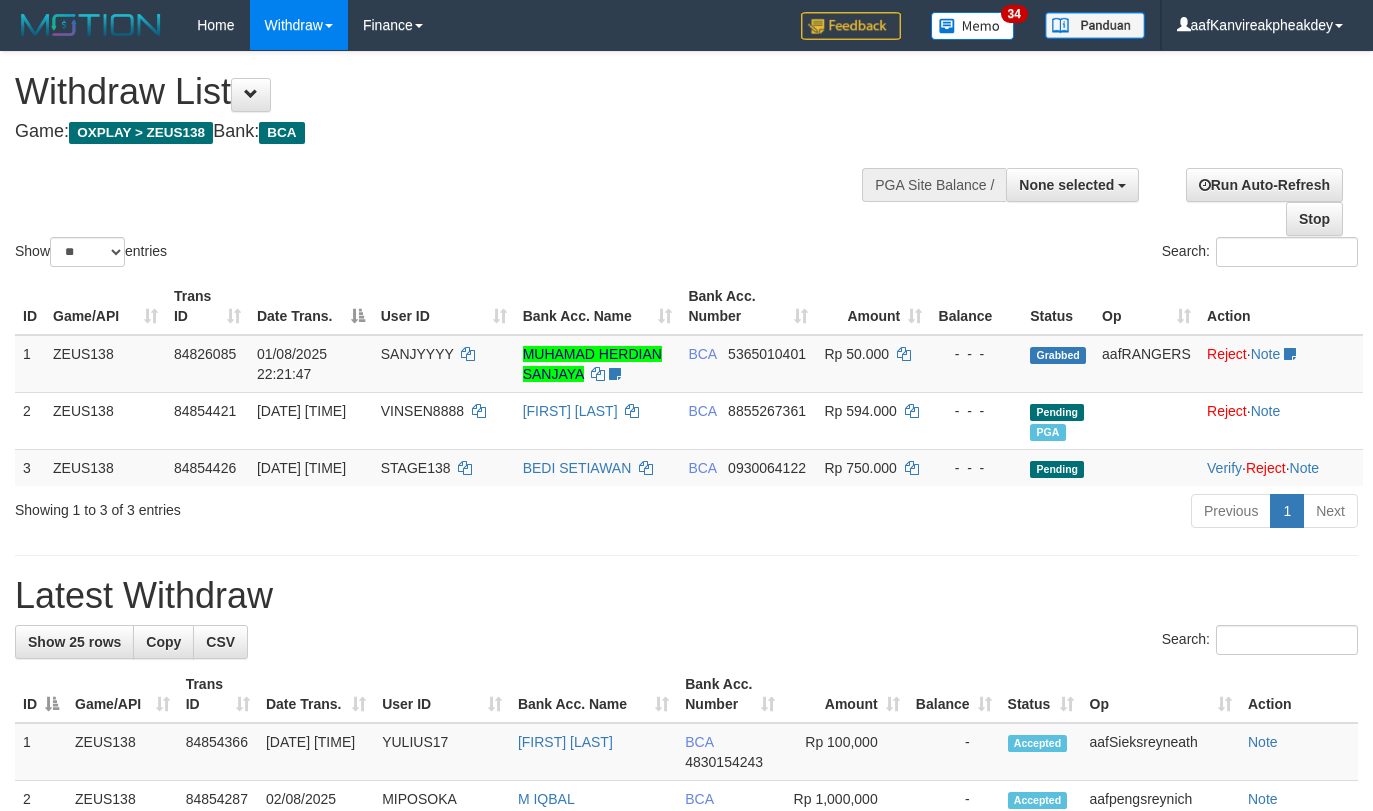 select 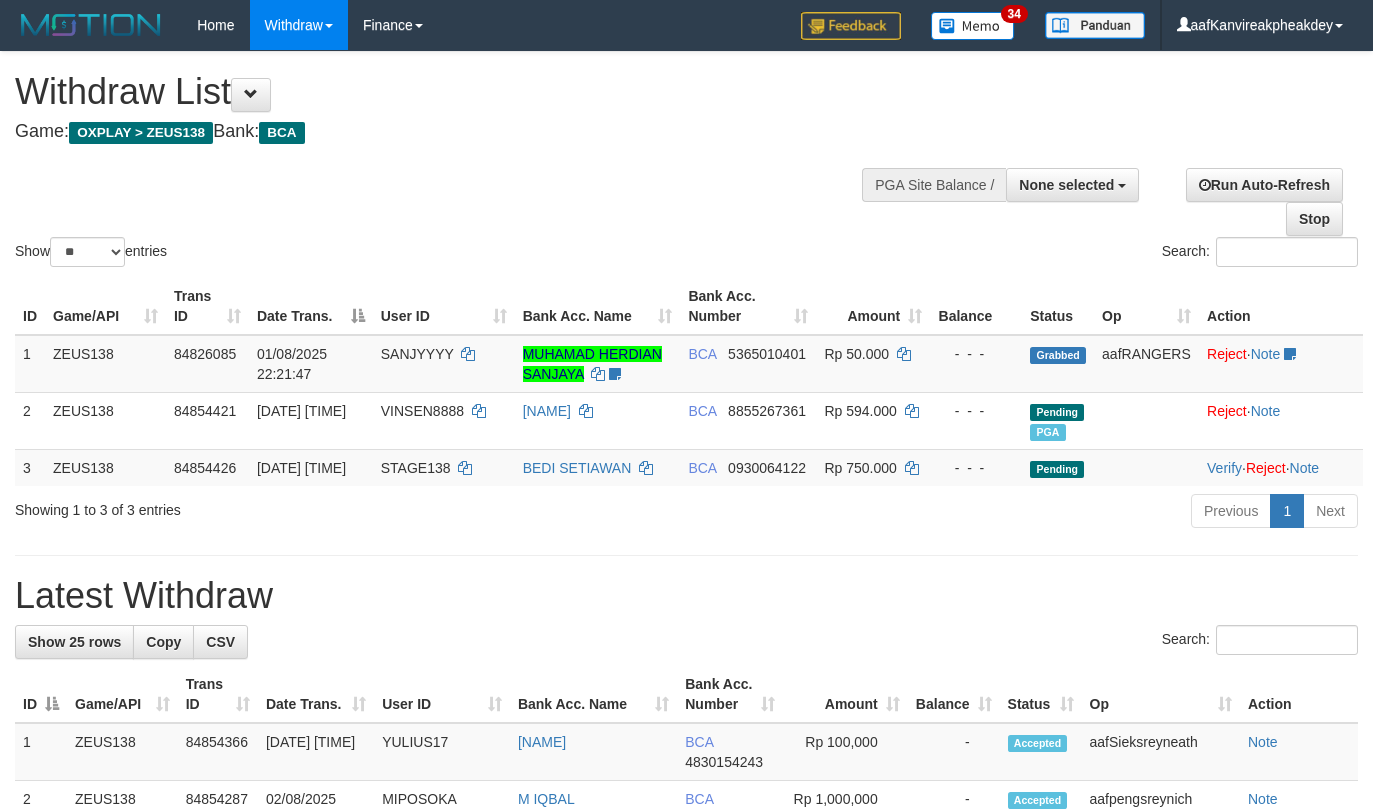 select 